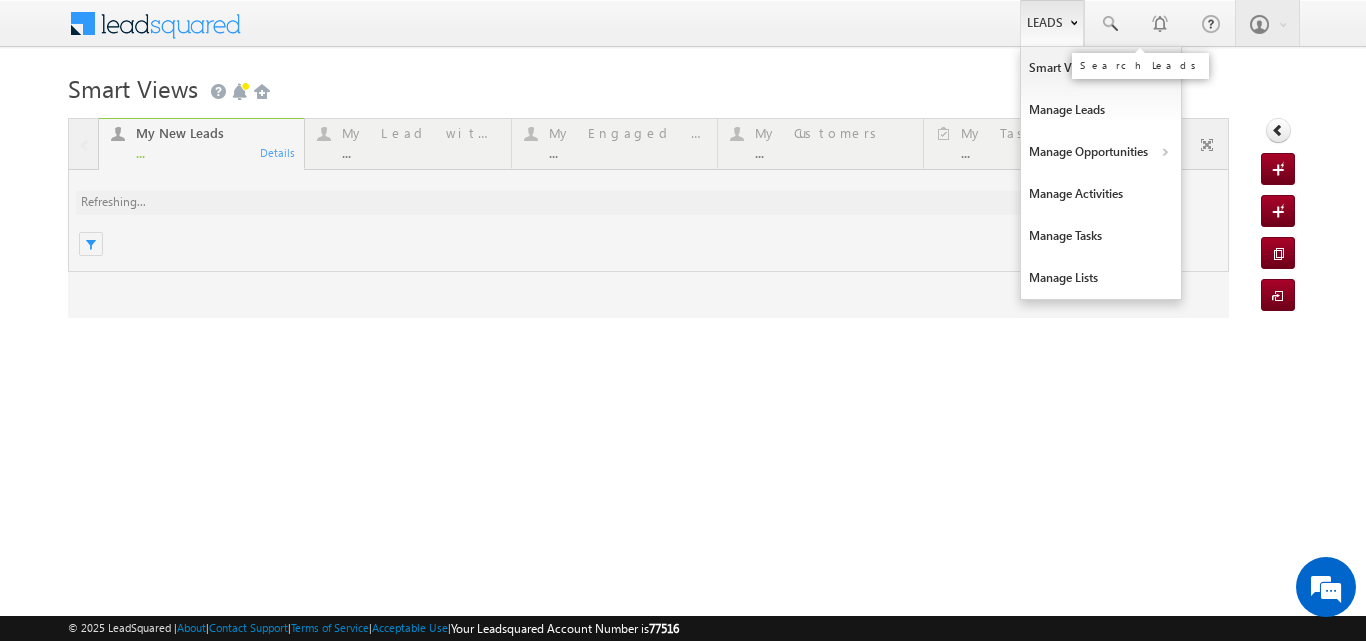 scroll, scrollTop: 0, scrollLeft: 0, axis: both 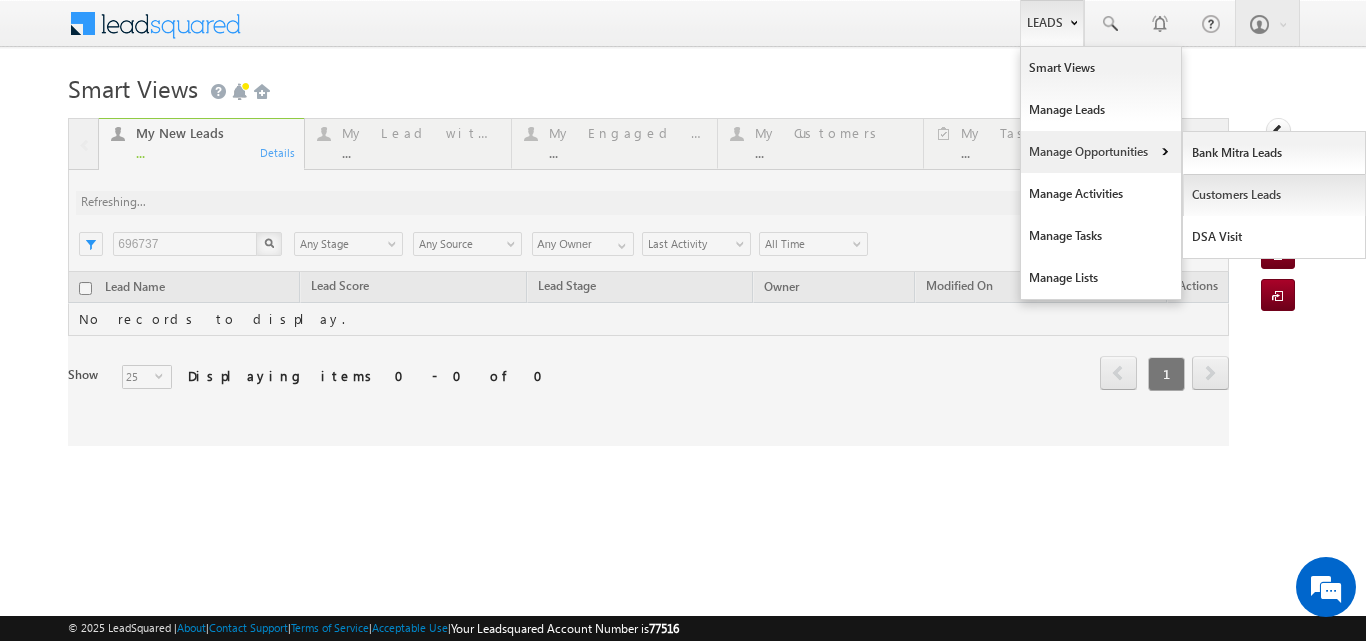click on "Customers Leads" at bounding box center (1274, 195) 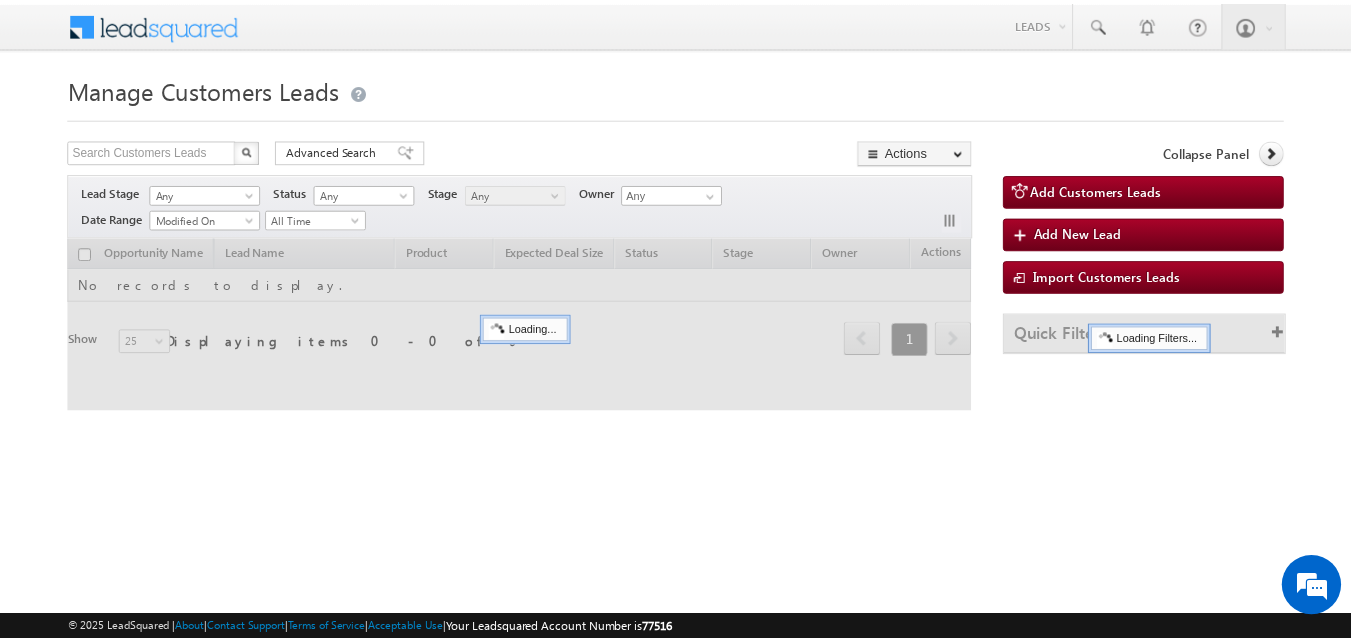 scroll, scrollTop: 0, scrollLeft: 0, axis: both 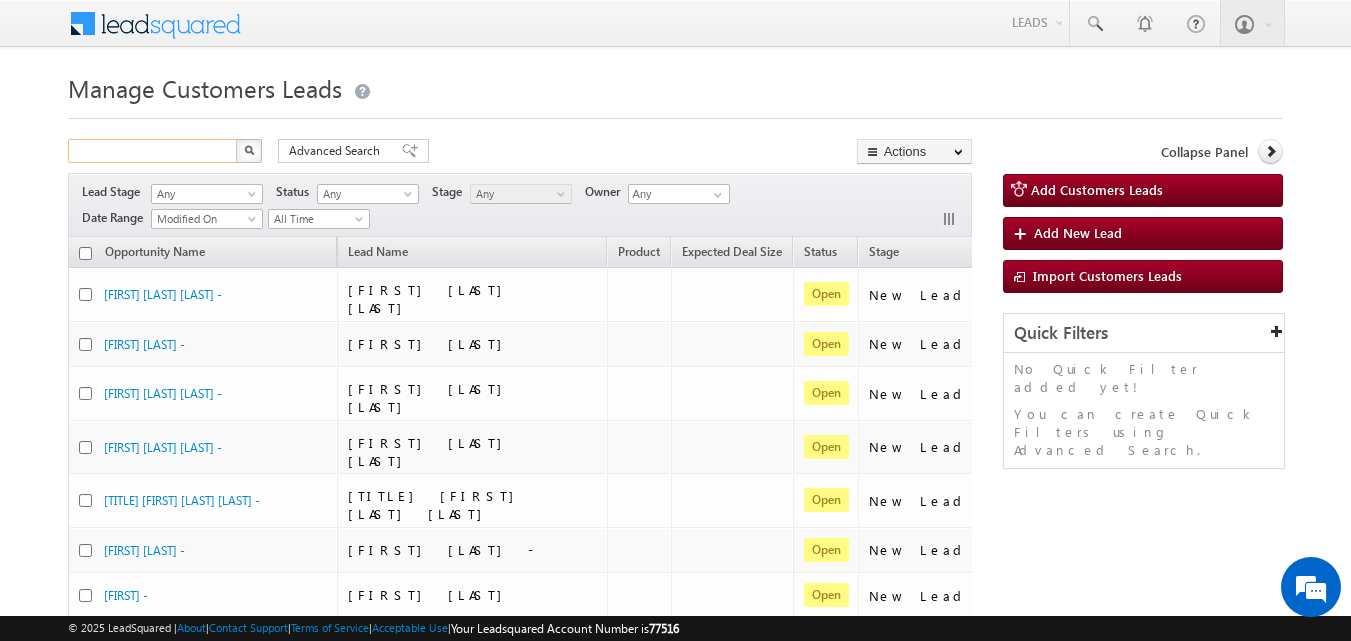 click at bounding box center (153, 151) 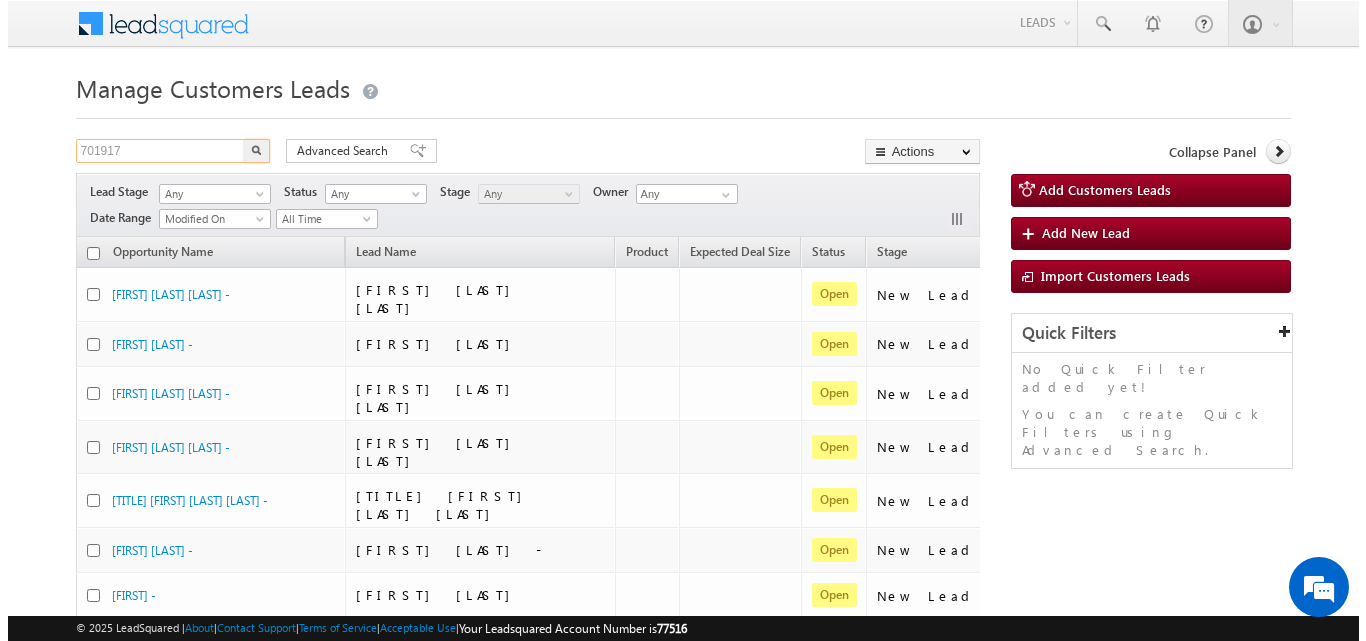 scroll, scrollTop: 0, scrollLeft: 0, axis: both 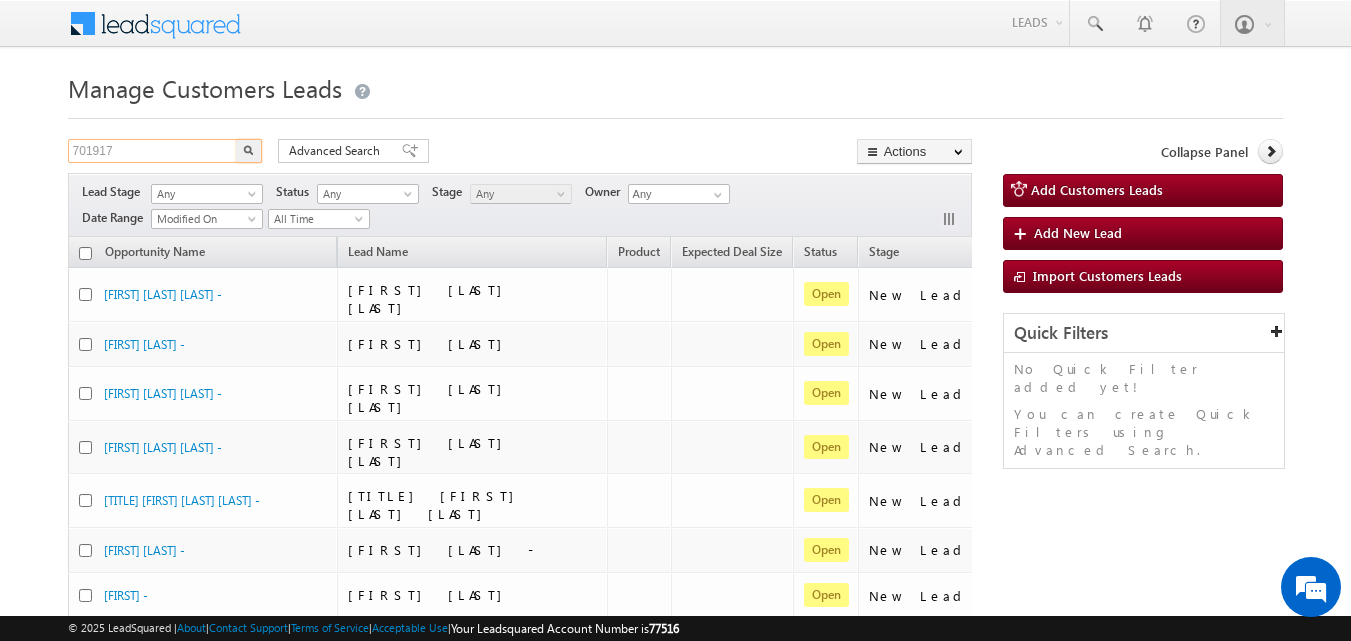 type on "701917" 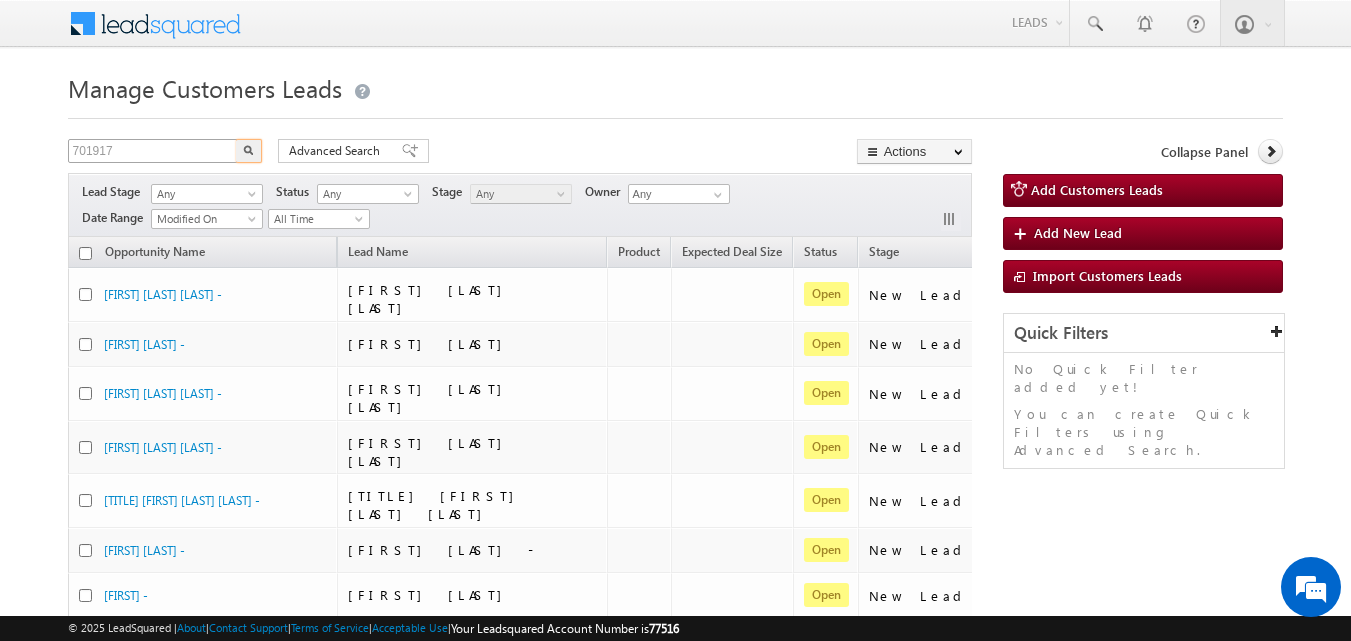 click at bounding box center [249, 151] 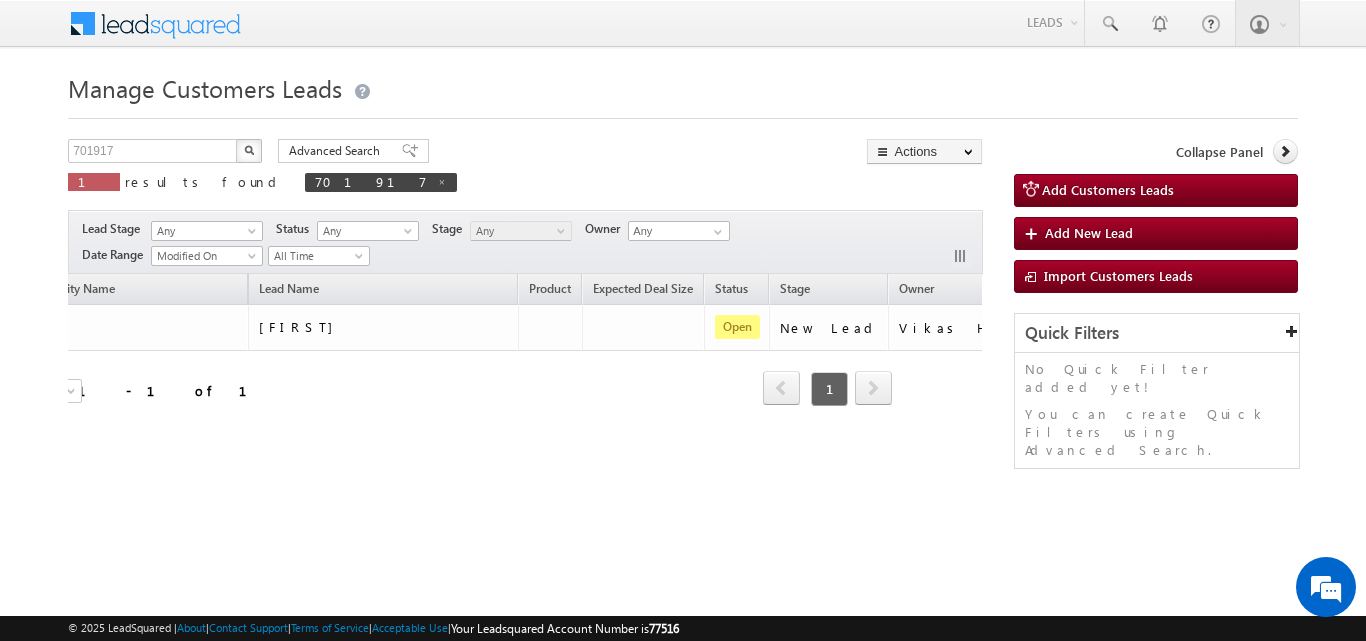 scroll, scrollTop: 0, scrollLeft: 131, axis: horizontal 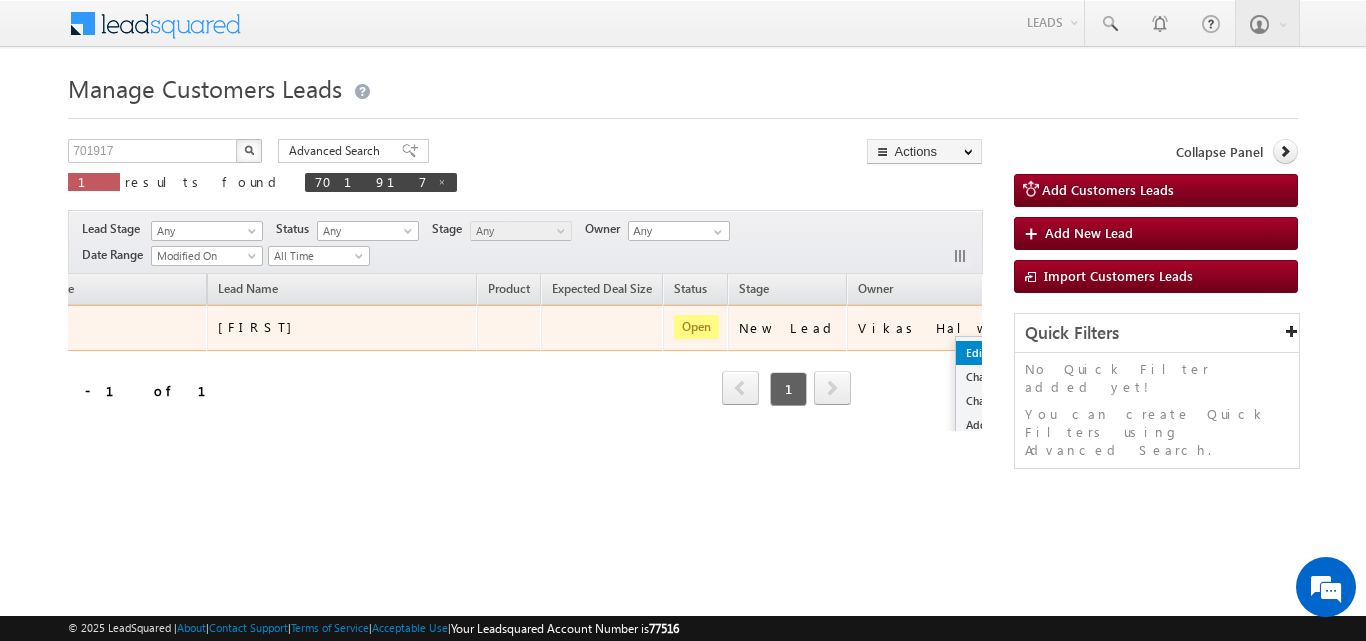 click on "Edit" at bounding box center [1006, 353] 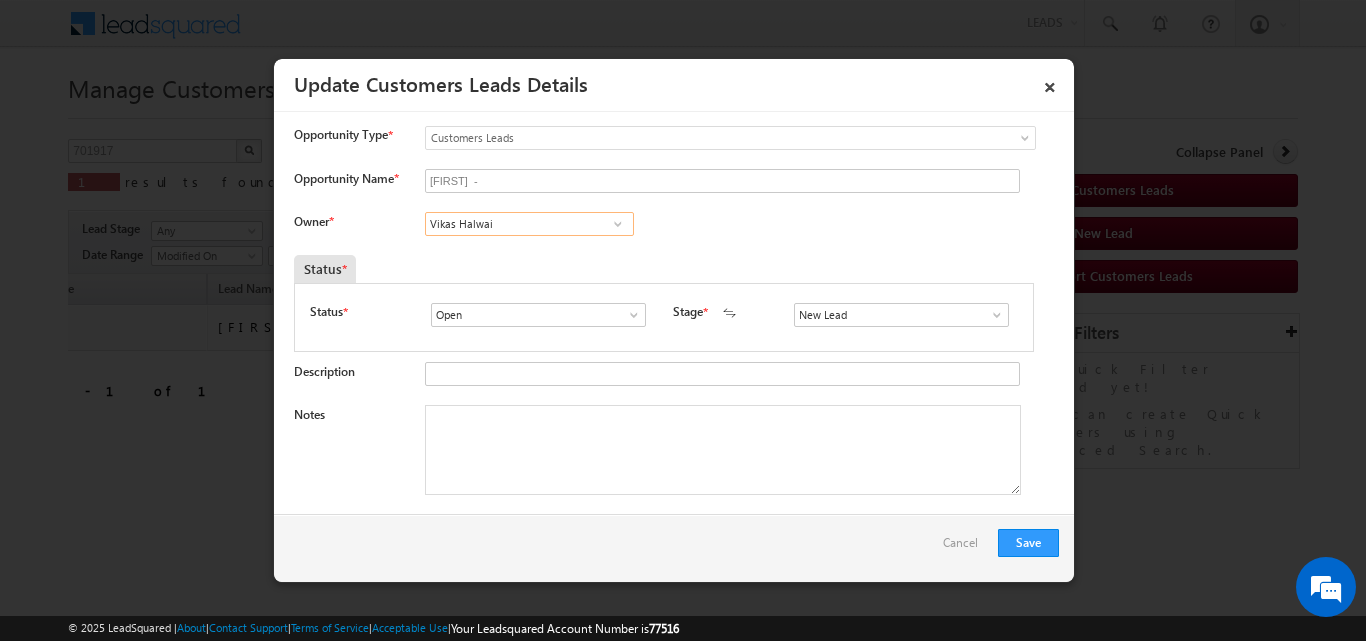 click on "Vikas Halwai" at bounding box center (529, 224) 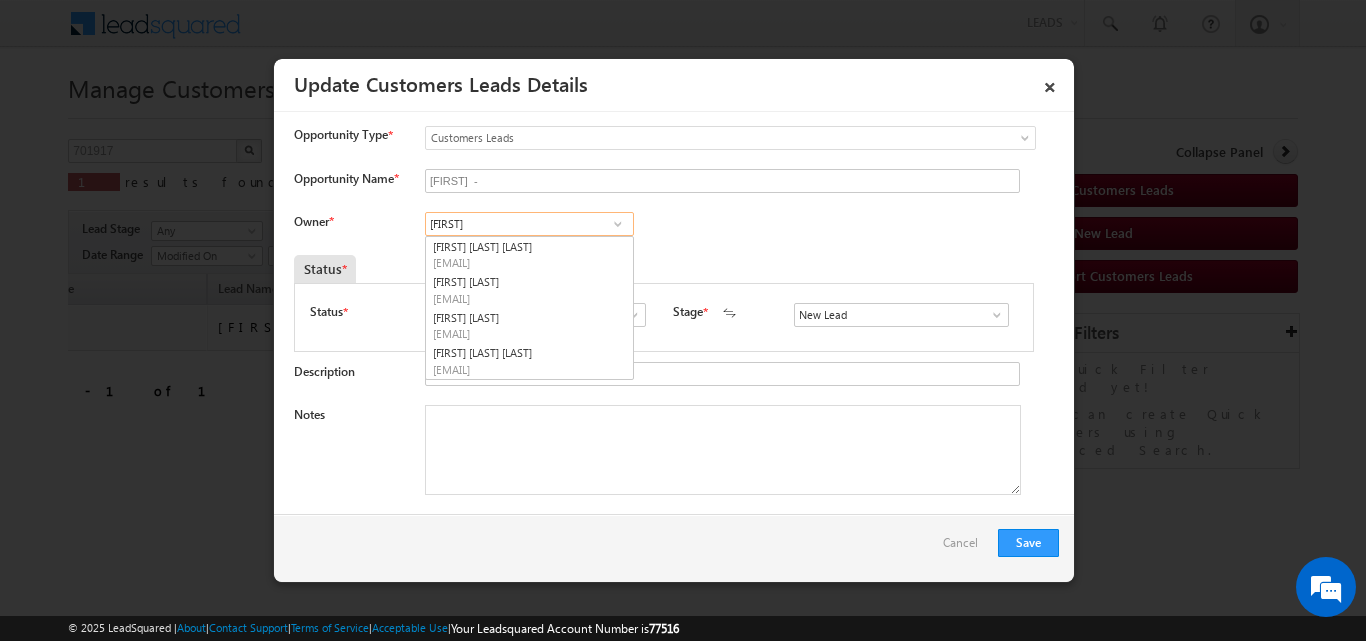 type on "[FIRST]" 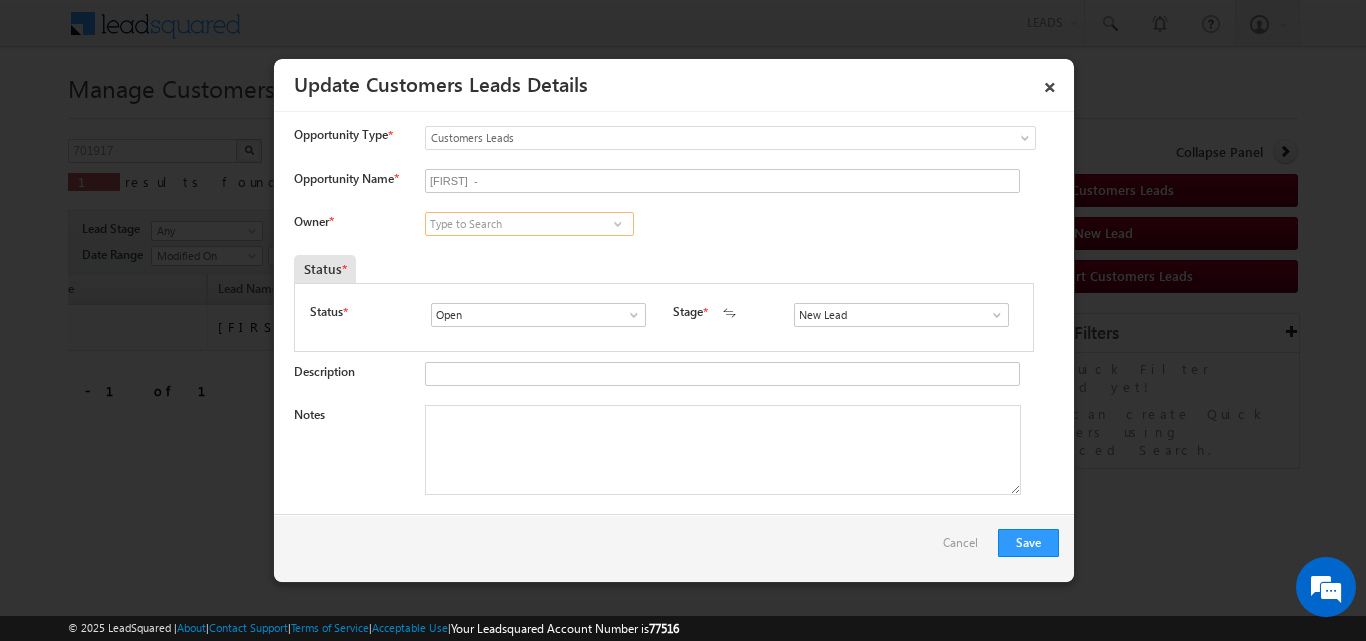 paste on "[EMAIL]" 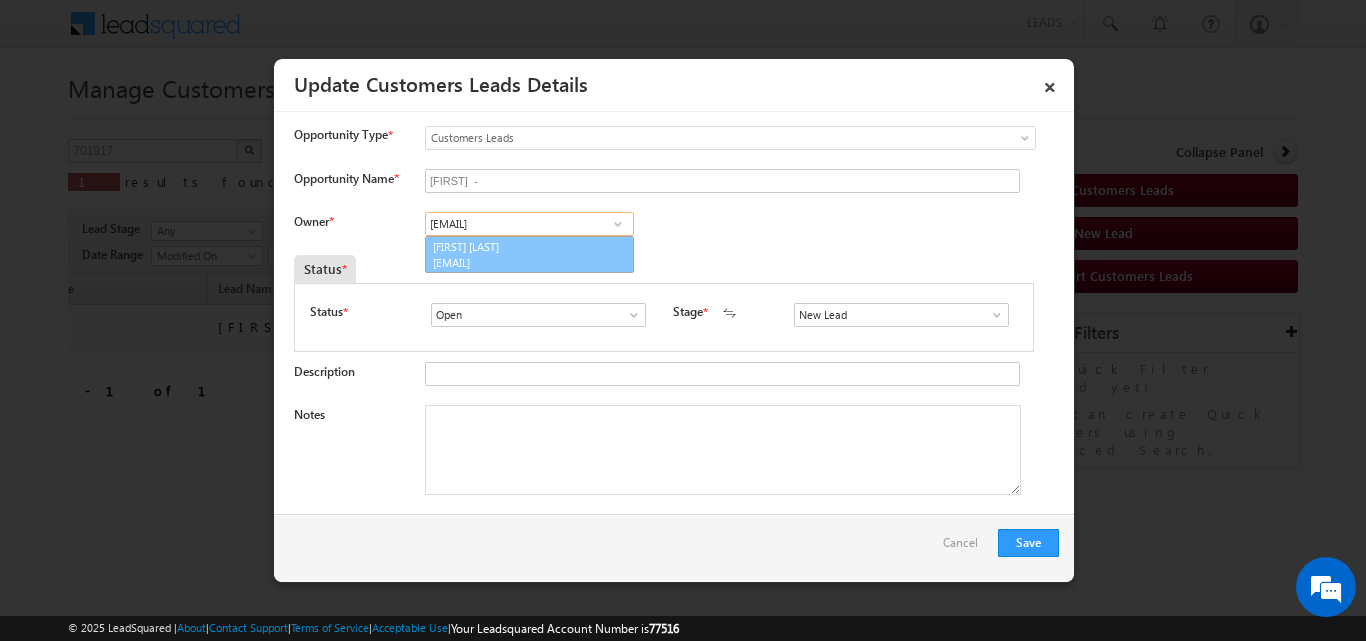 click on "[EMAIL]" at bounding box center (523, 262) 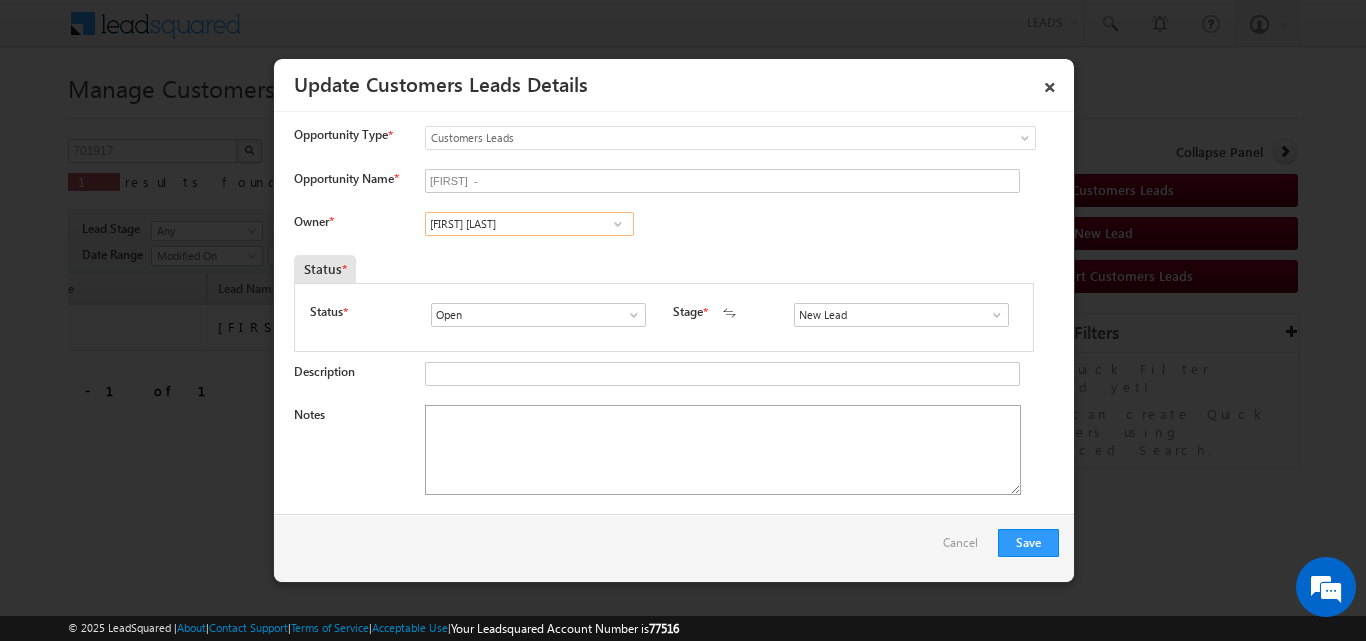 type on "[FIRST] [LAST]" 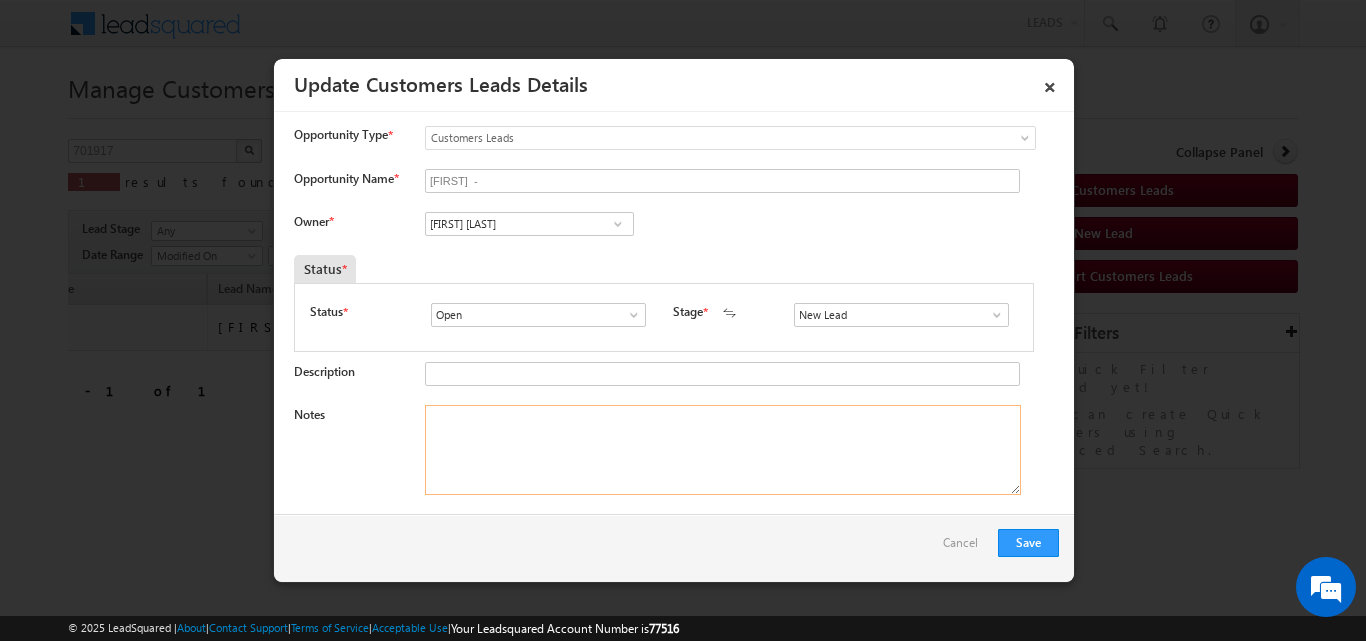 click on "Notes" at bounding box center [723, 450] 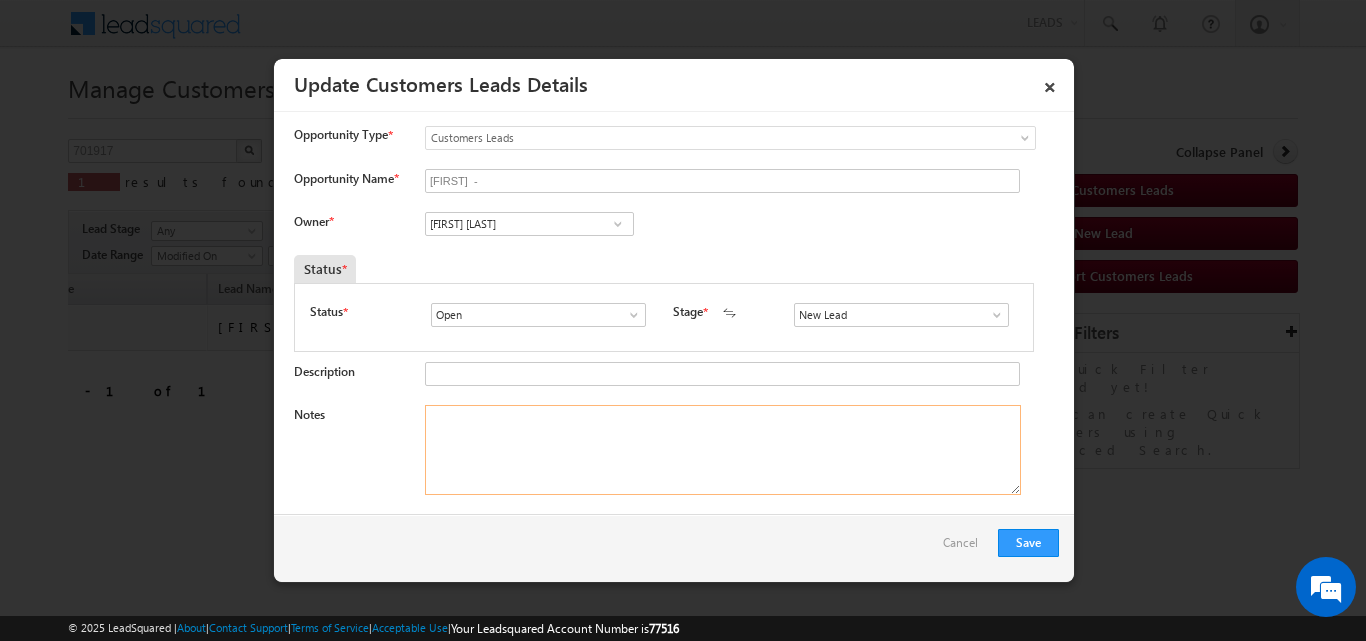 paste on "[FIRST] / Plot + Construction / 20 lakh / self employed income 45k / 761 Cibil Score /address H9WF+M3W, [CITY], [STATE] [POSTAL_CODE]" 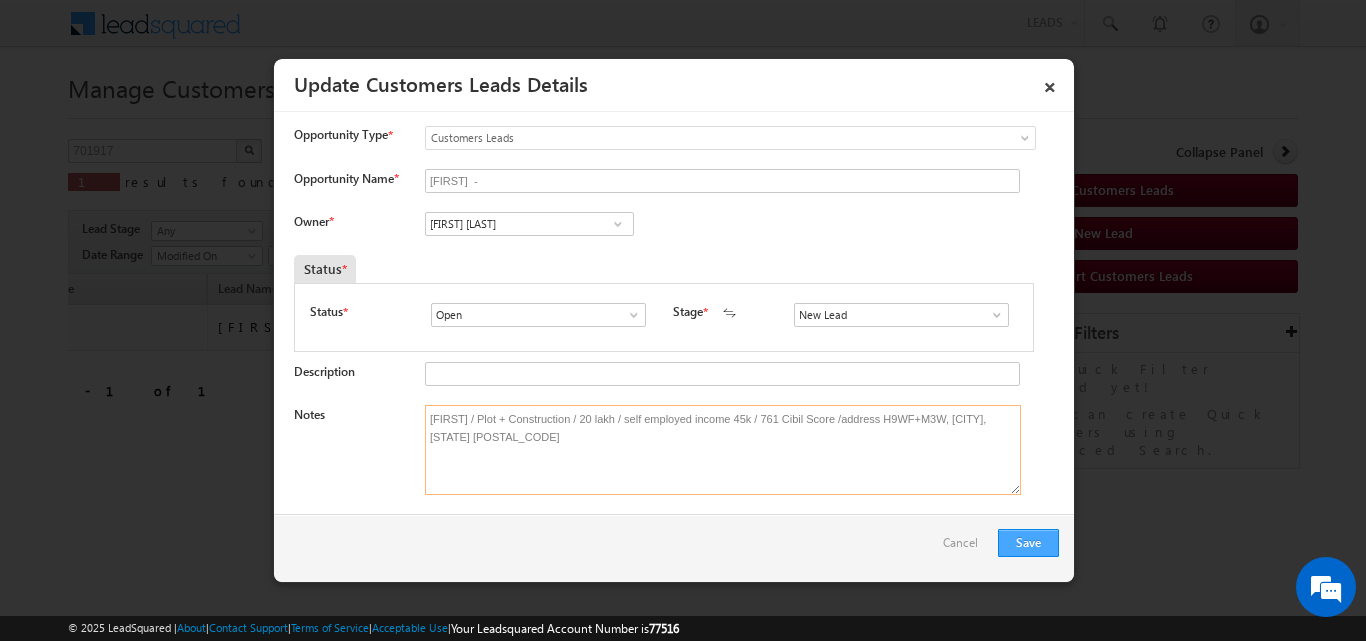 type on "[FIRST] / Plot + Construction / 20 lakh / self employed income 45k / 761 Cibil Score /address H9WF+M3W, [CITY], [STATE] [POSTAL_CODE]" 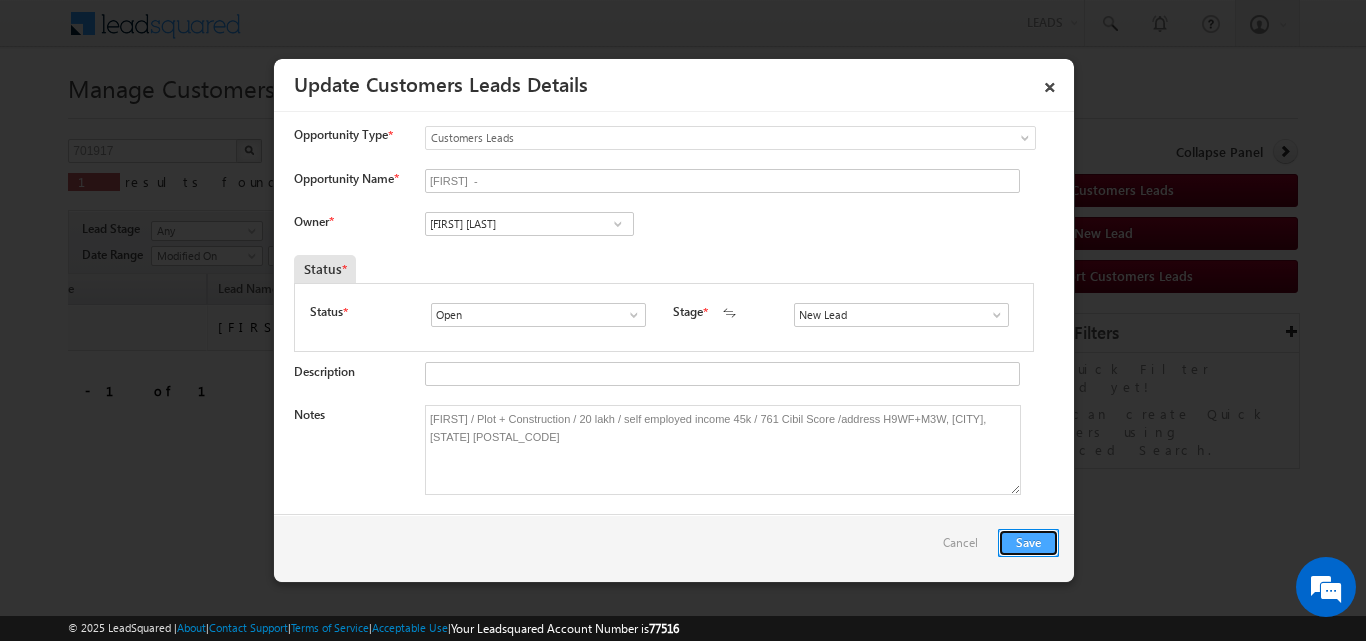 click on "Save" at bounding box center [1028, 543] 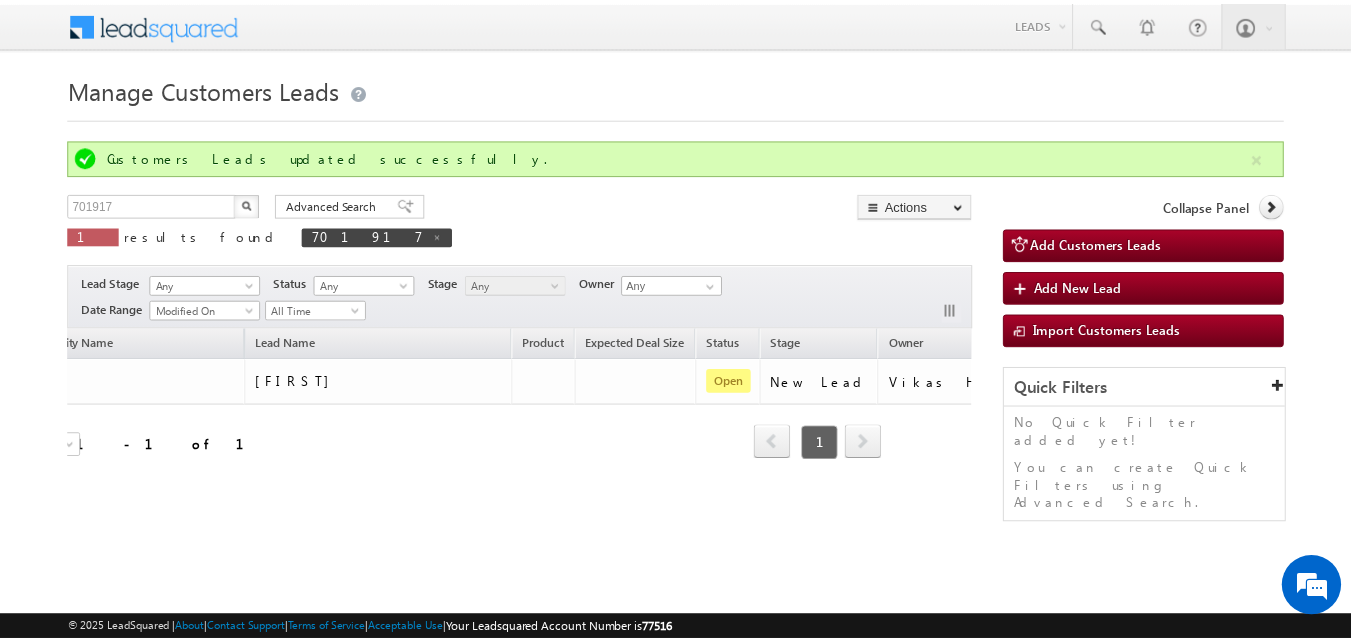 scroll, scrollTop: 0, scrollLeft: 0, axis: both 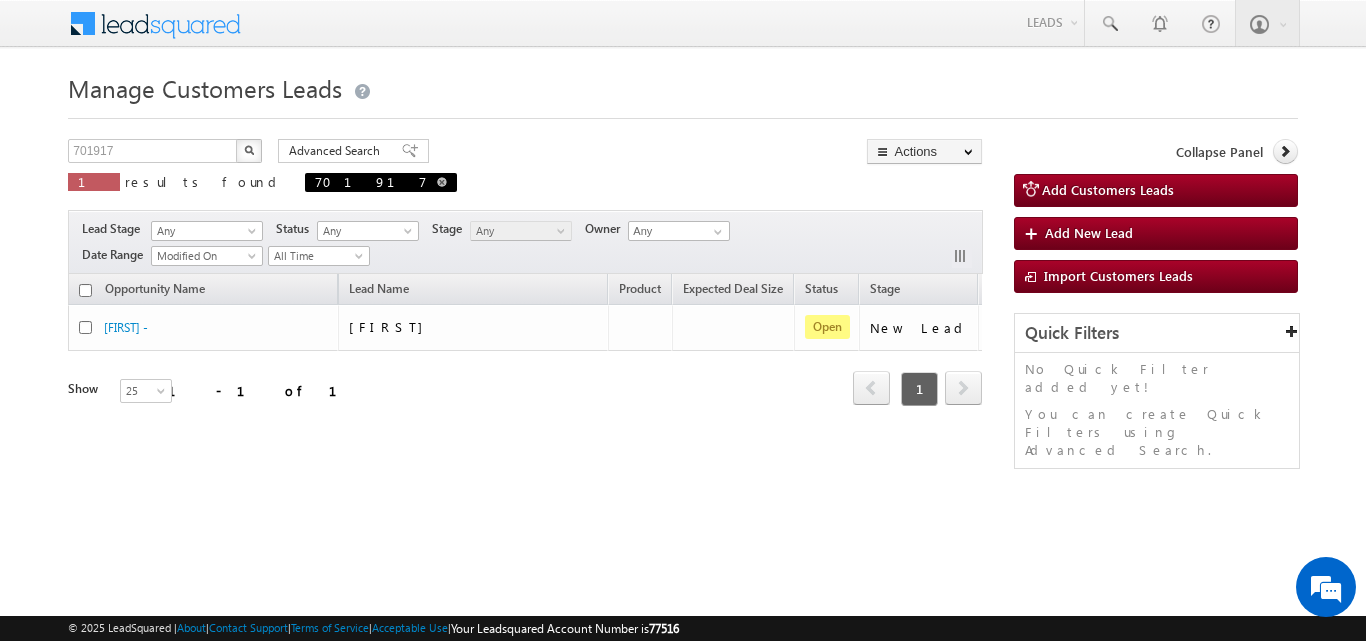 click at bounding box center (442, 182) 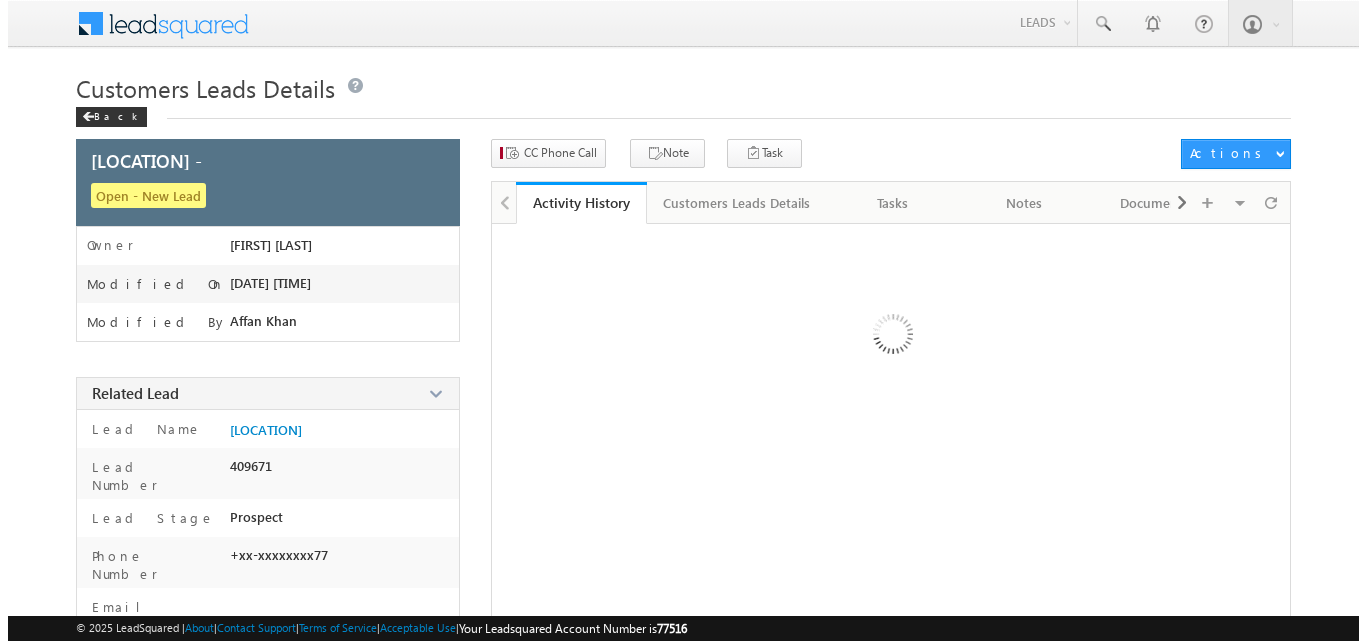 scroll, scrollTop: 0, scrollLeft: 0, axis: both 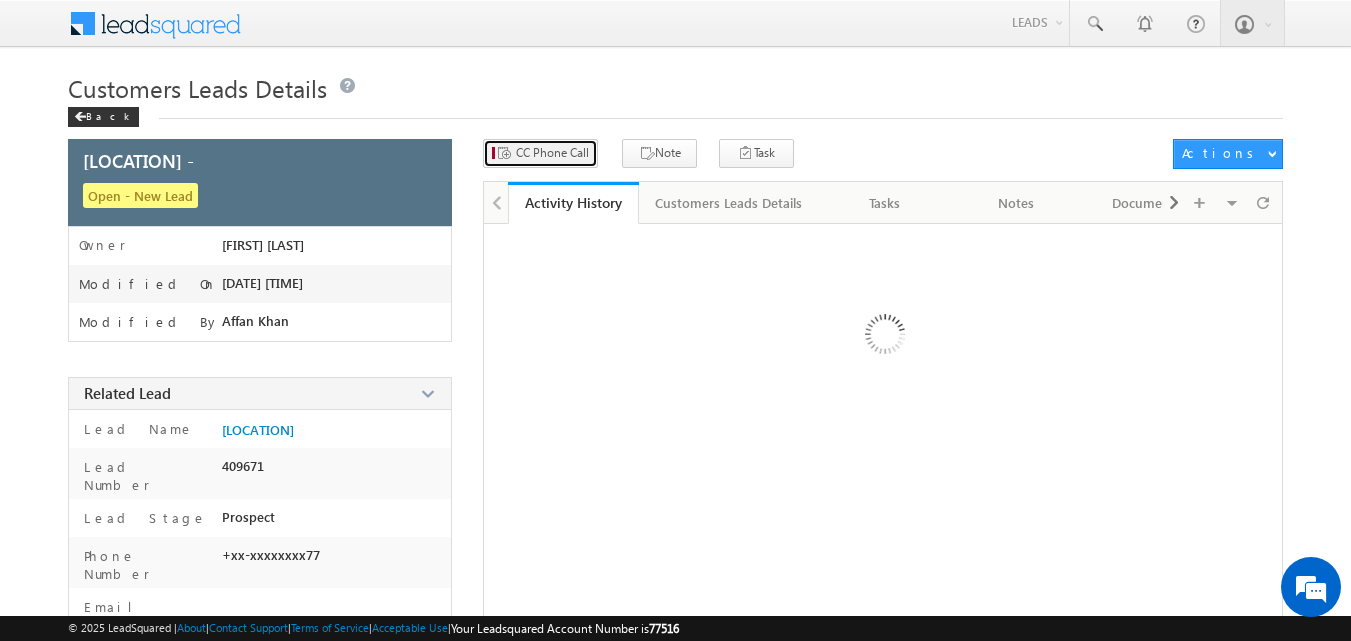 click on "CC Phone Call" at bounding box center (552, 153) 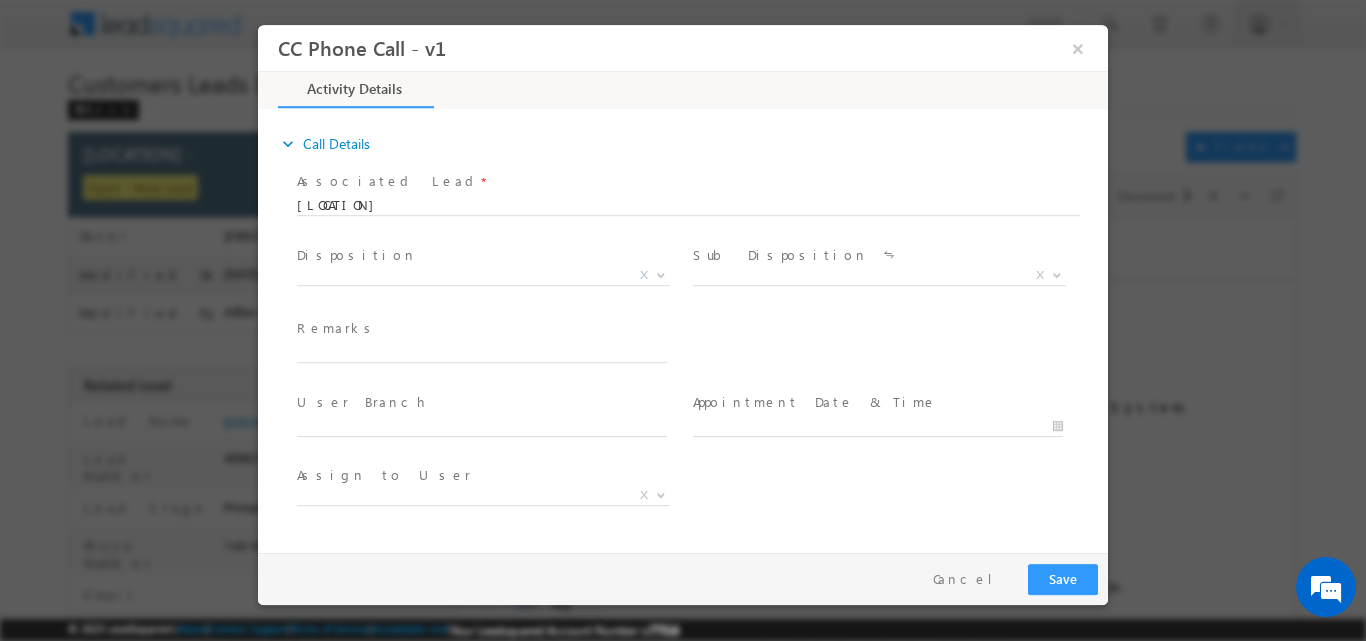 scroll, scrollTop: 0, scrollLeft: 0, axis: both 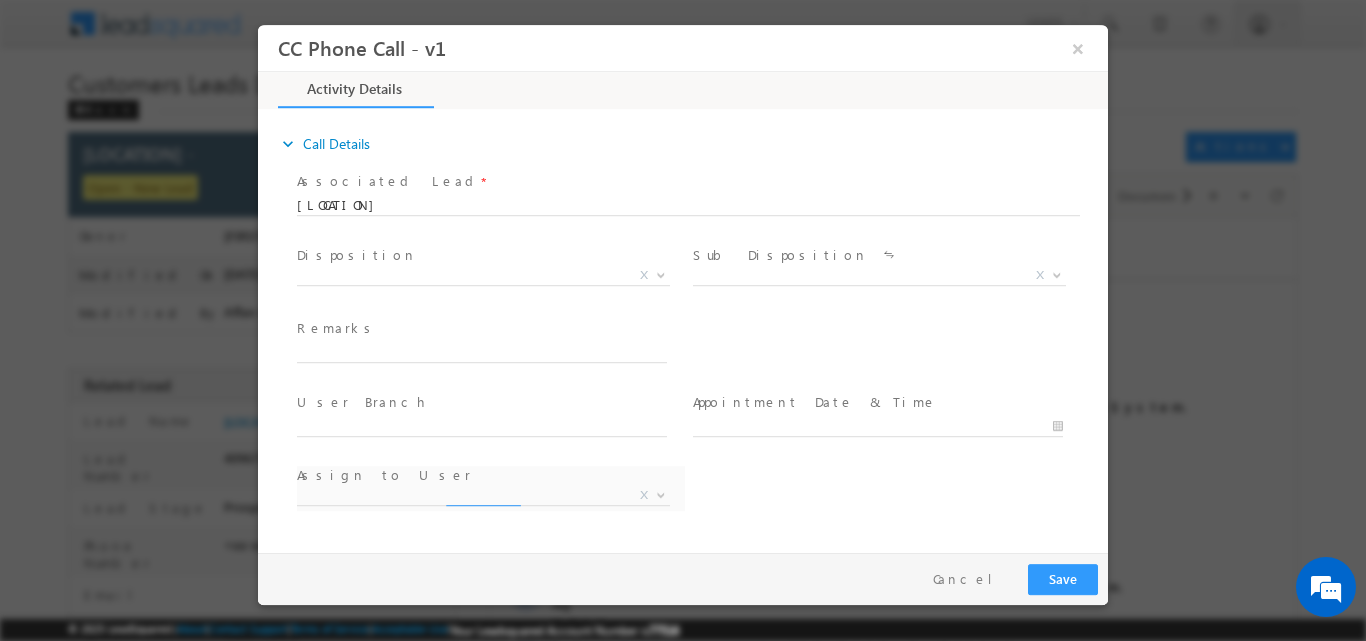 drag, startPoint x: 503, startPoint y: 253, endPoint x: 506, endPoint y: 273, distance: 20.22375 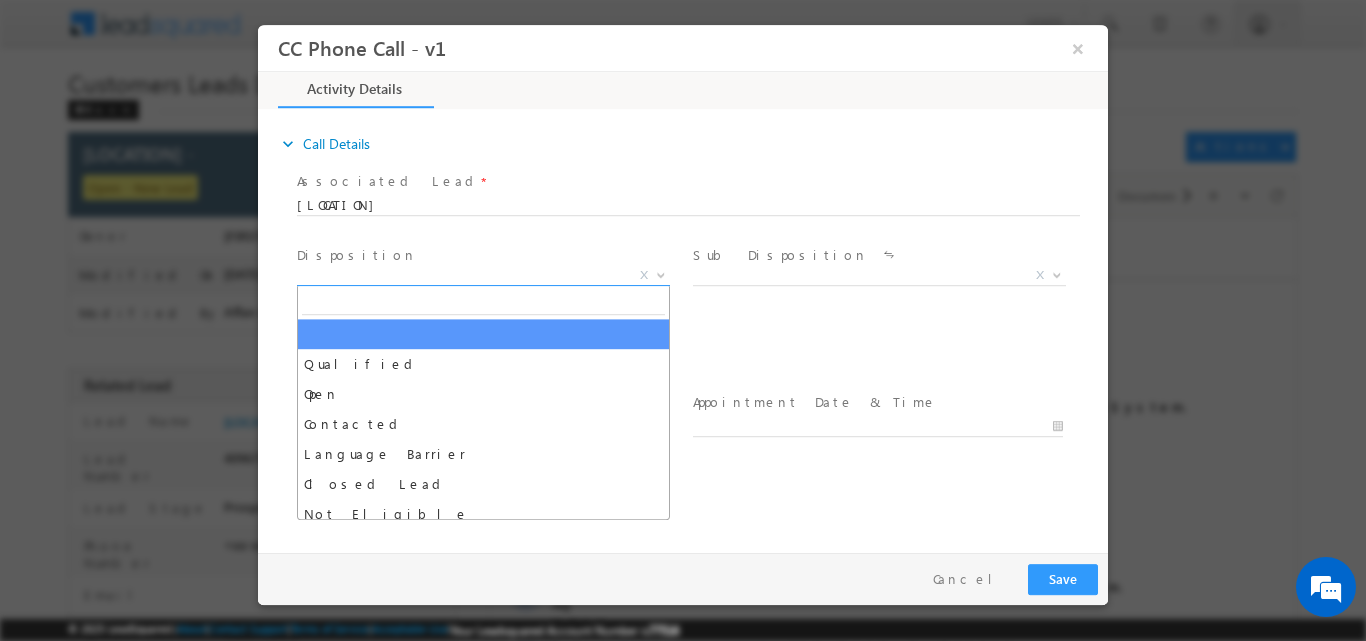 click on "X" at bounding box center (483, 275) 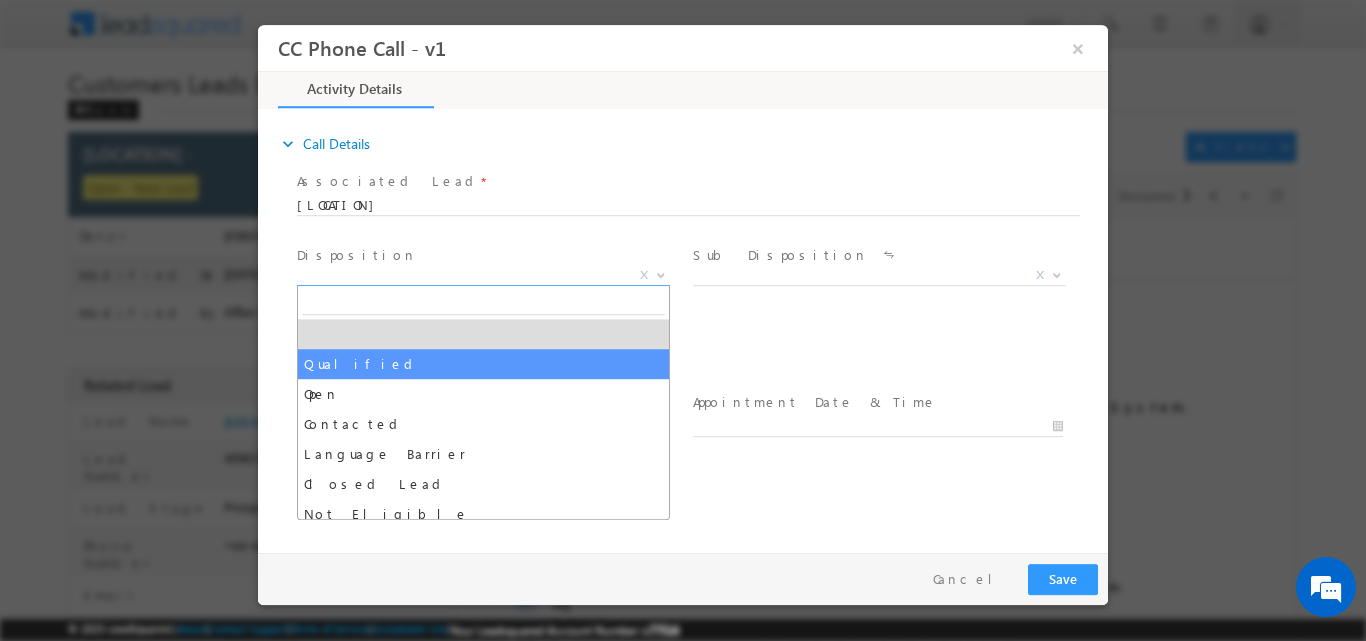 select on "Qualified" 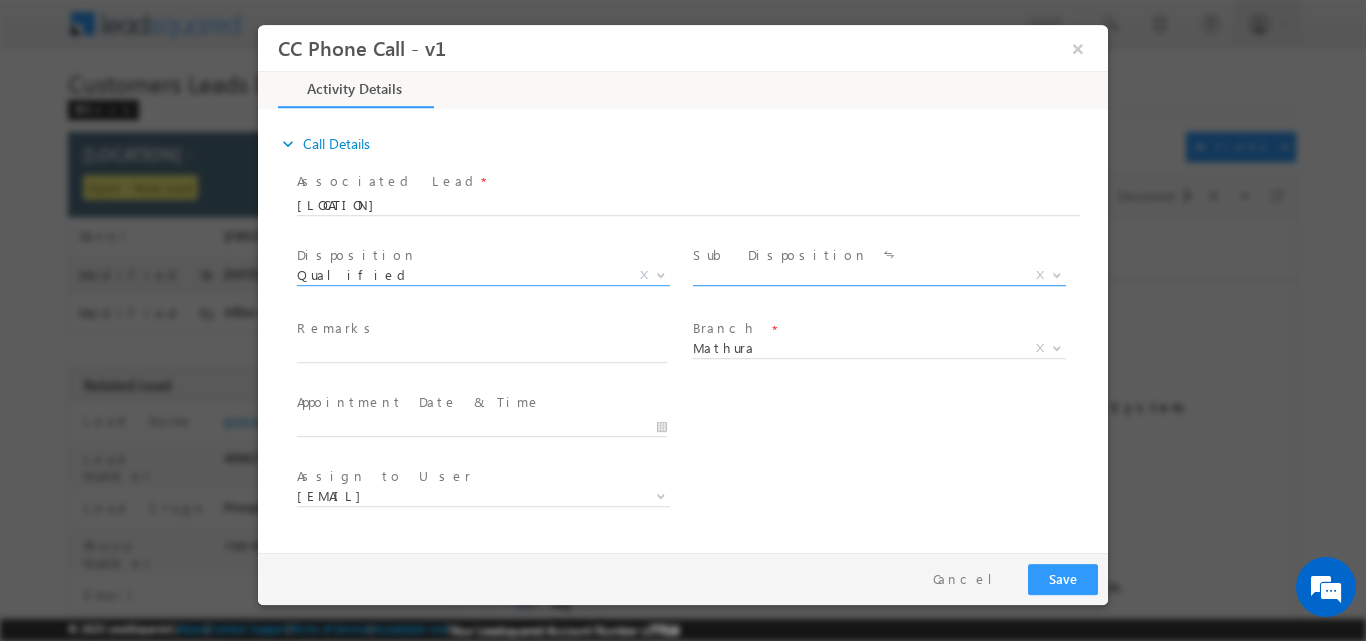 click on "X" at bounding box center (879, 275) 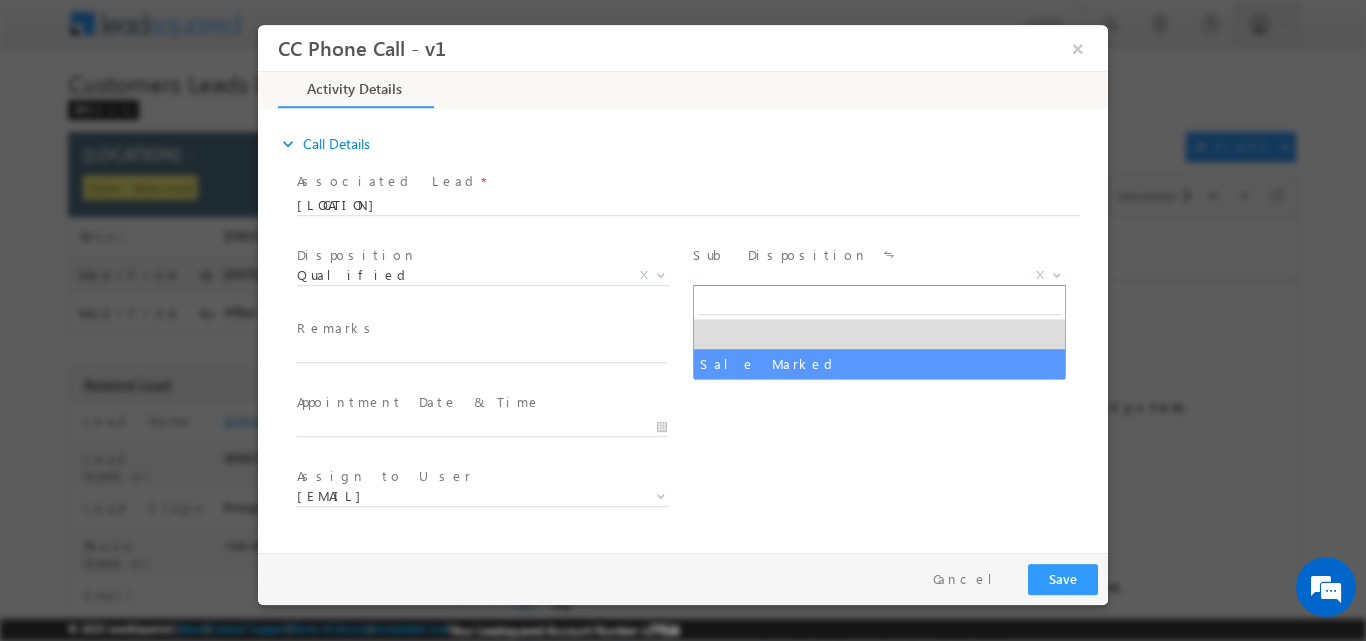select on "Sale Marked" 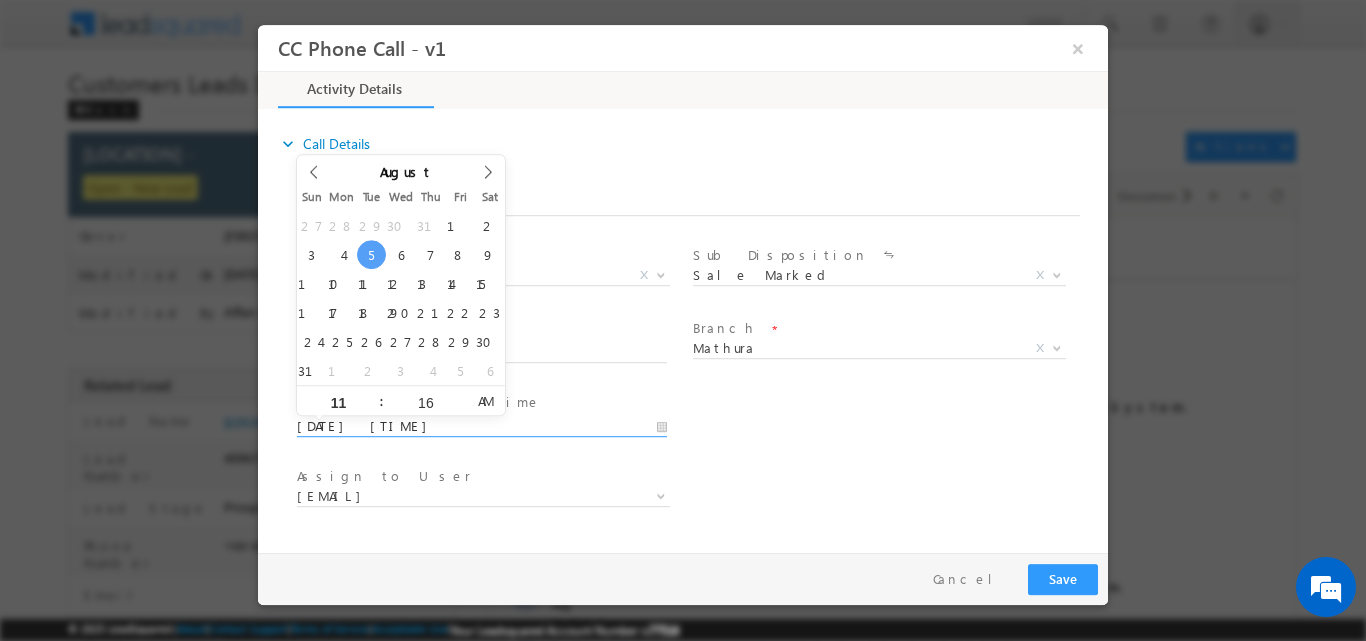 click on "08/05/2025 11:16 AM" at bounding box center (482, 426) 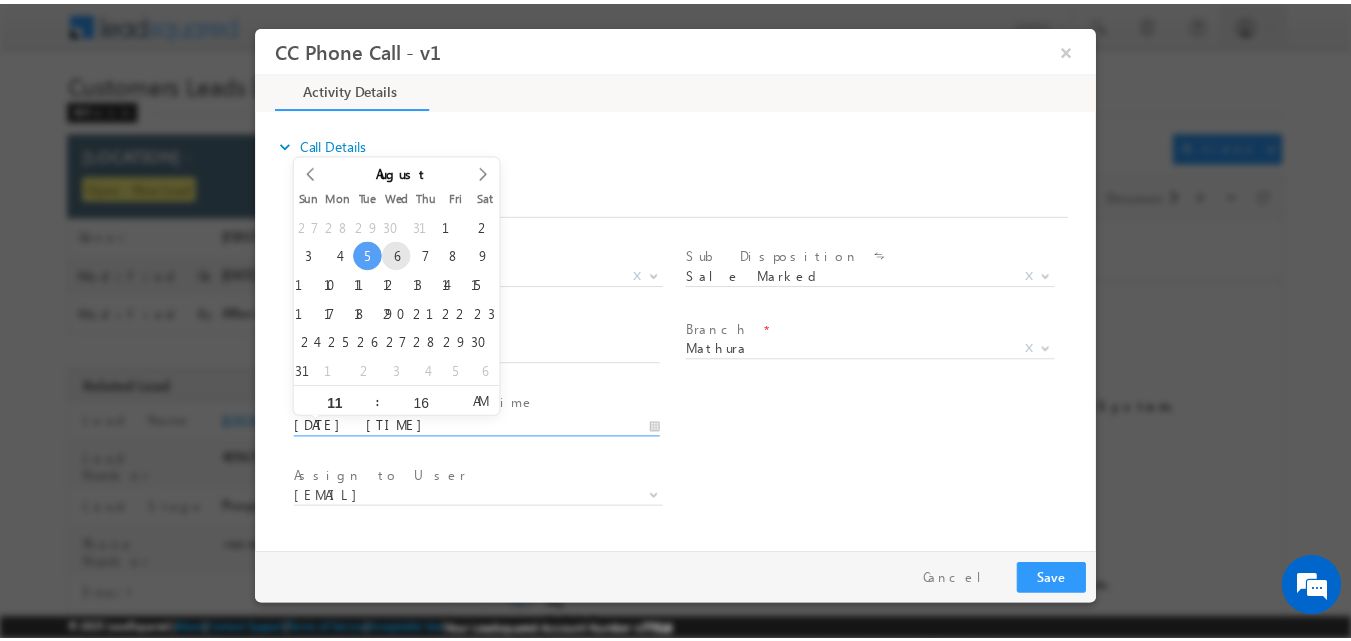 scroll, scrollTop: 0, scrollLeft: 0, axis: both 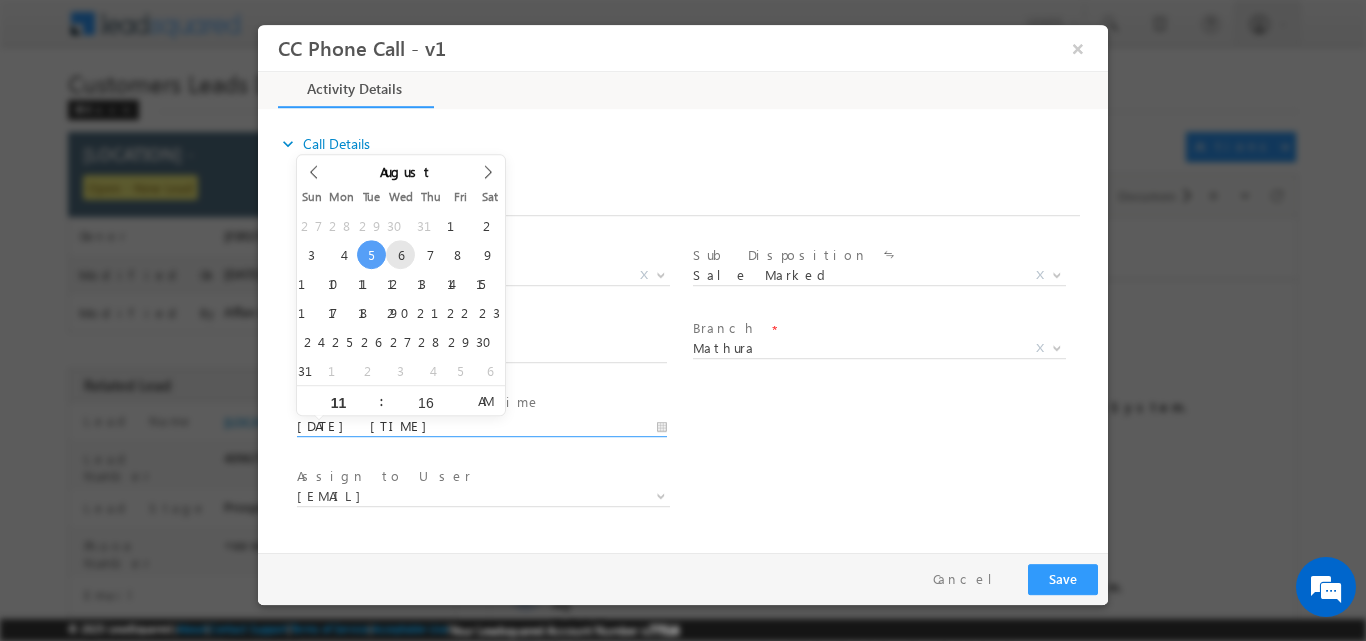 type on "08/06/2025 11:16 AM" 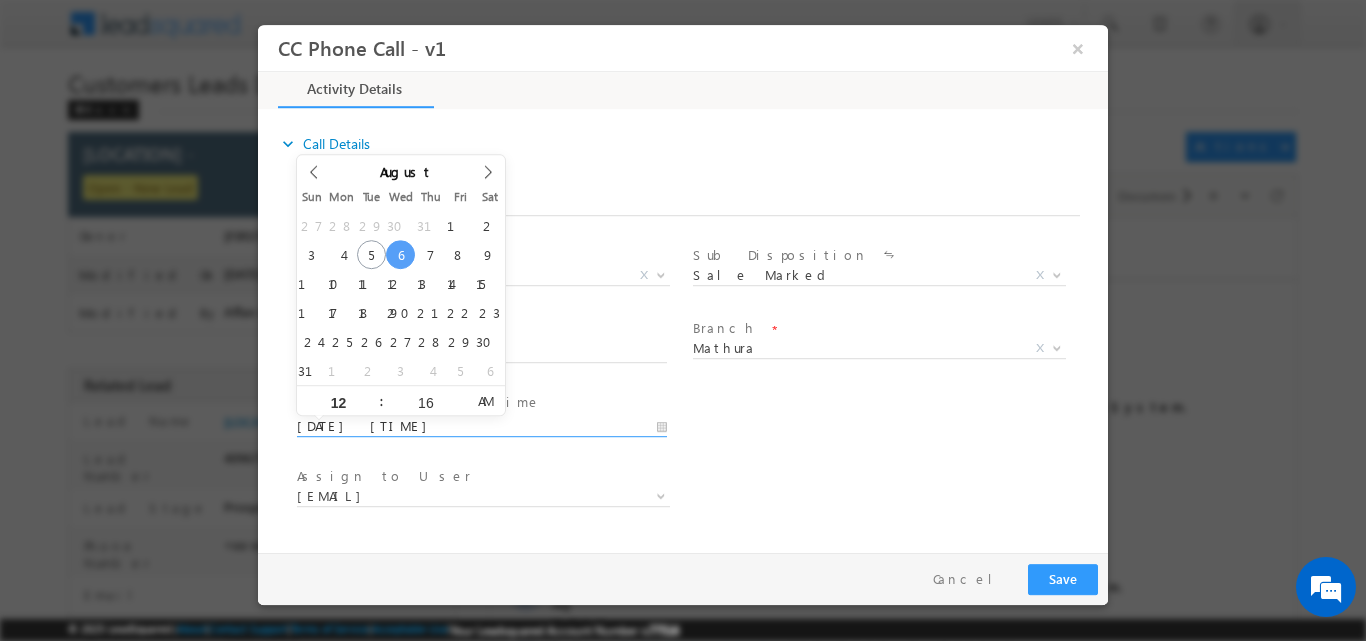 type on "12" 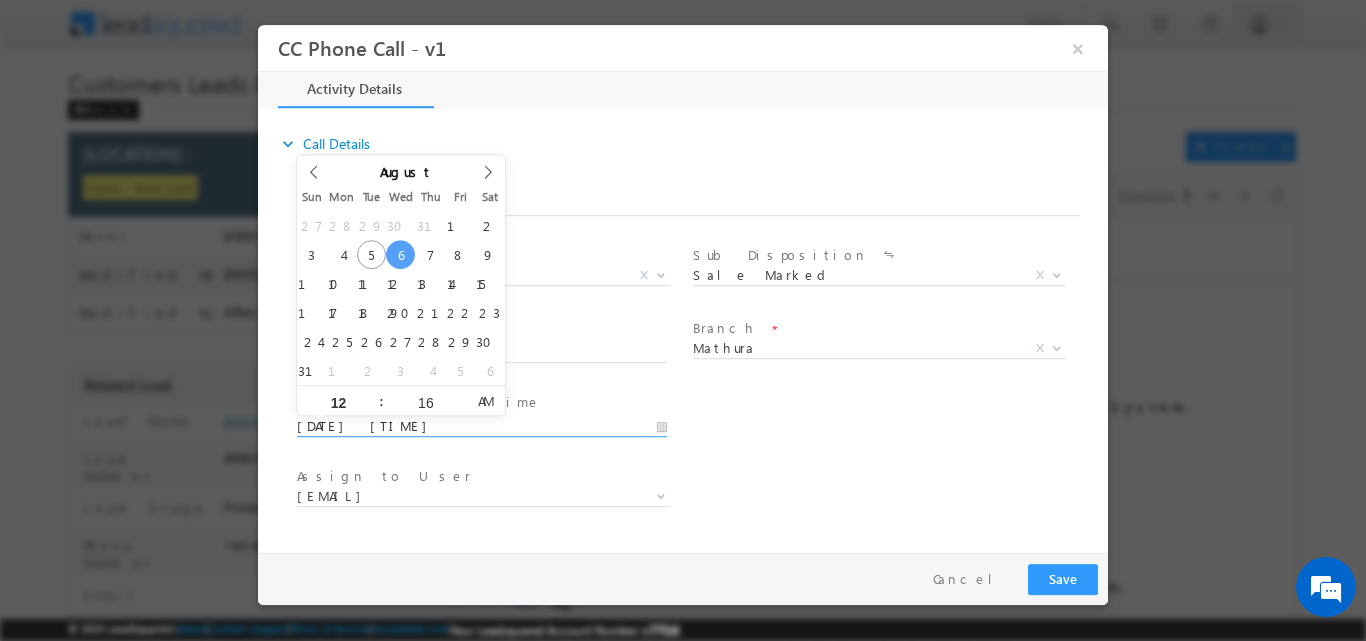 type on "08/06/2025 12:16 AM" 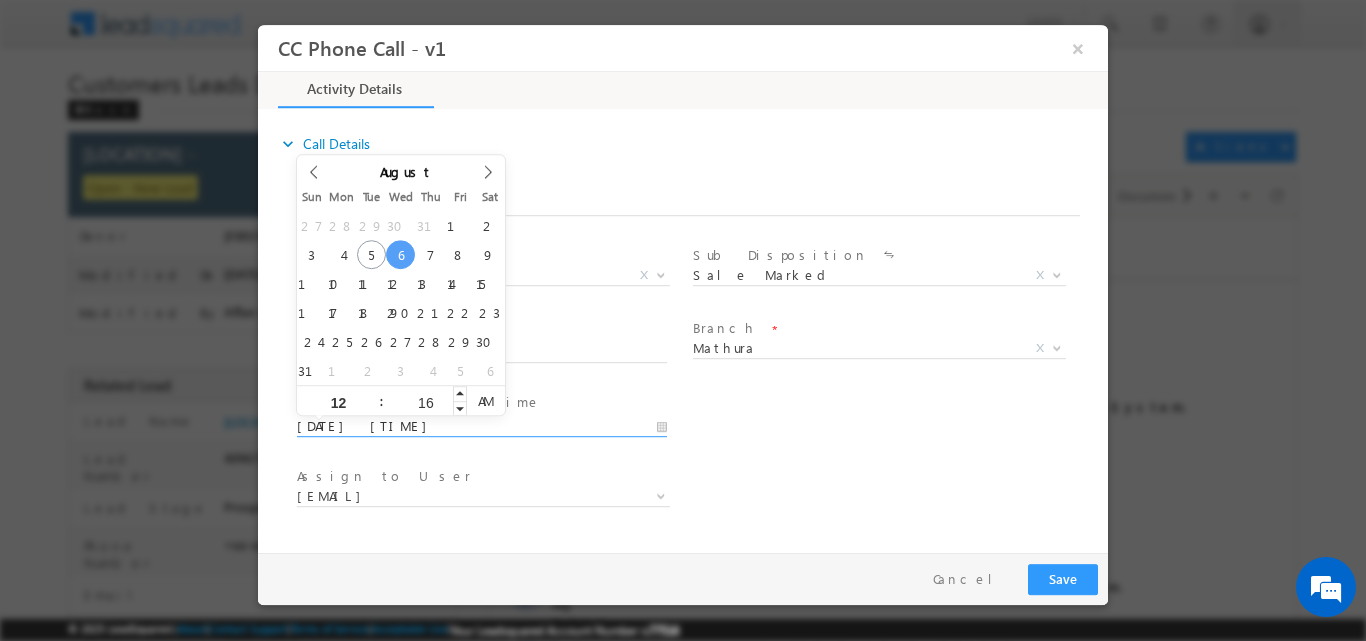 click on "16" at bounding box center (425, 401) 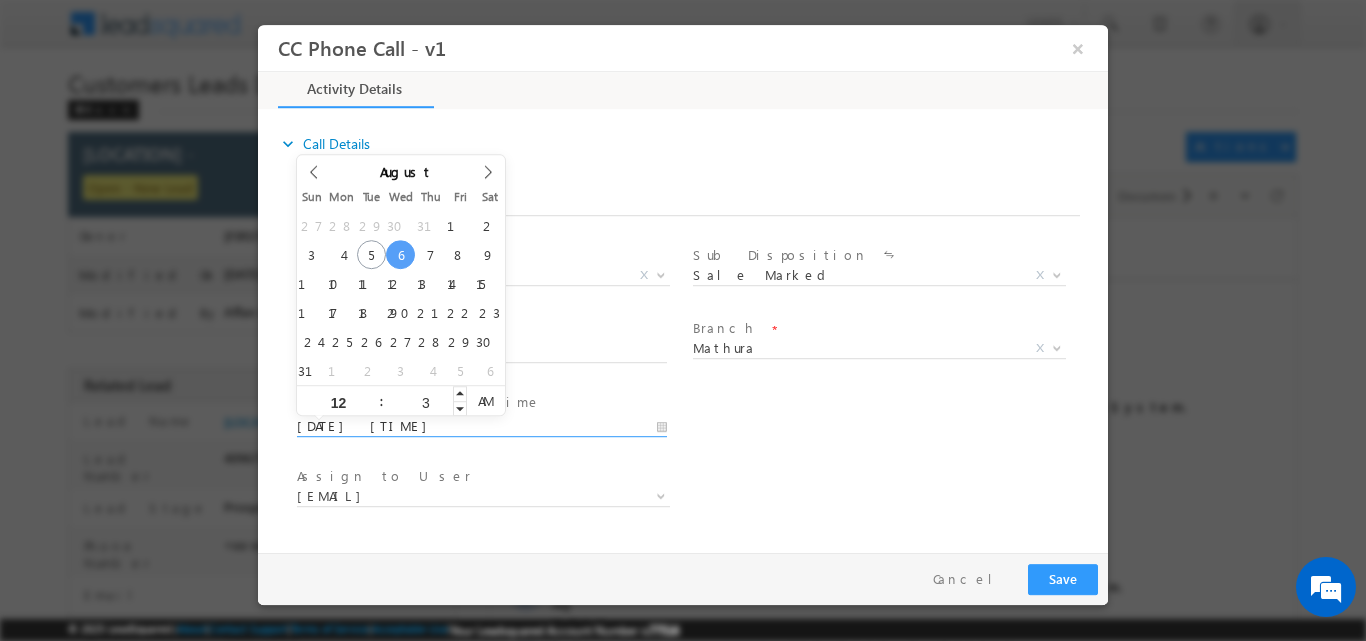 type on "30" 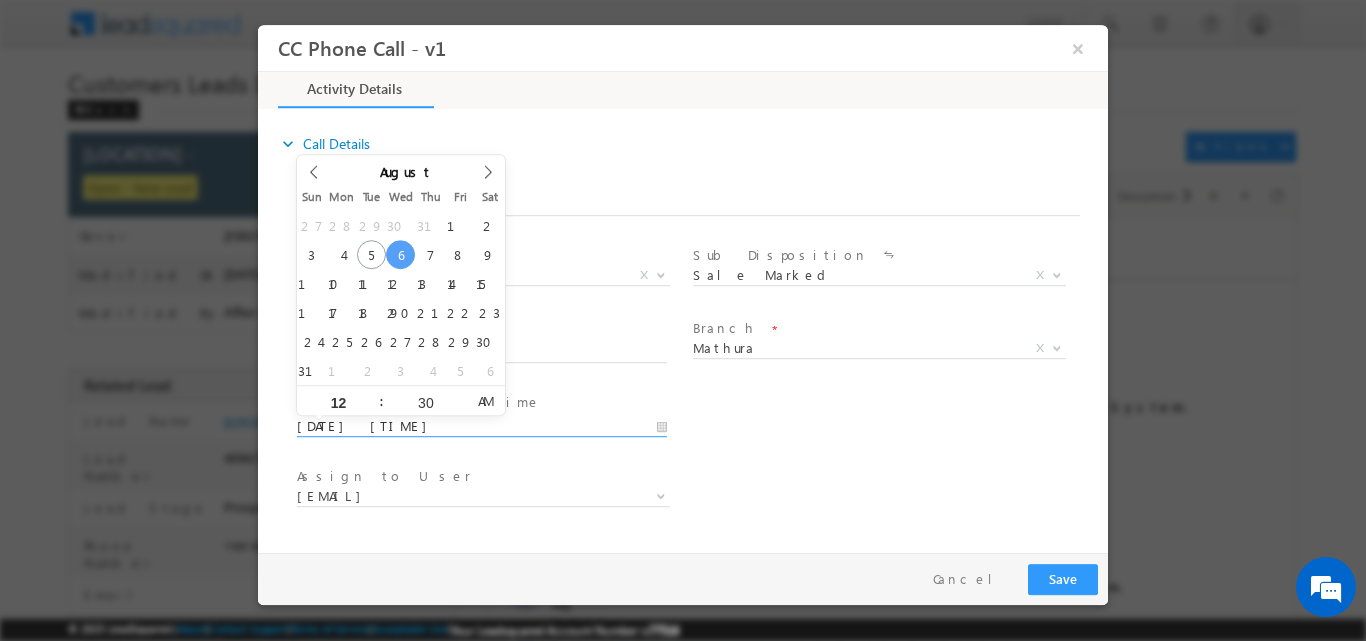 type on "08/06/2025 12:30 AM" 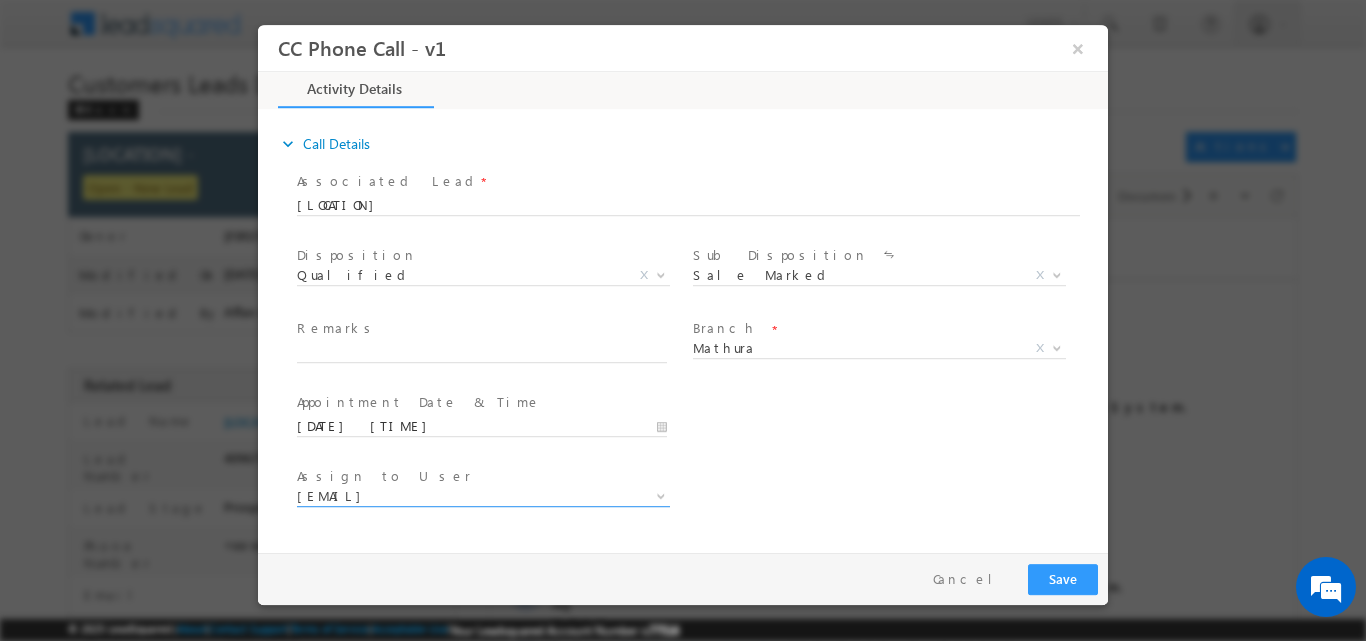 click on "nand.kishor@sgrlimited.in" at bounding box center [459, 495] 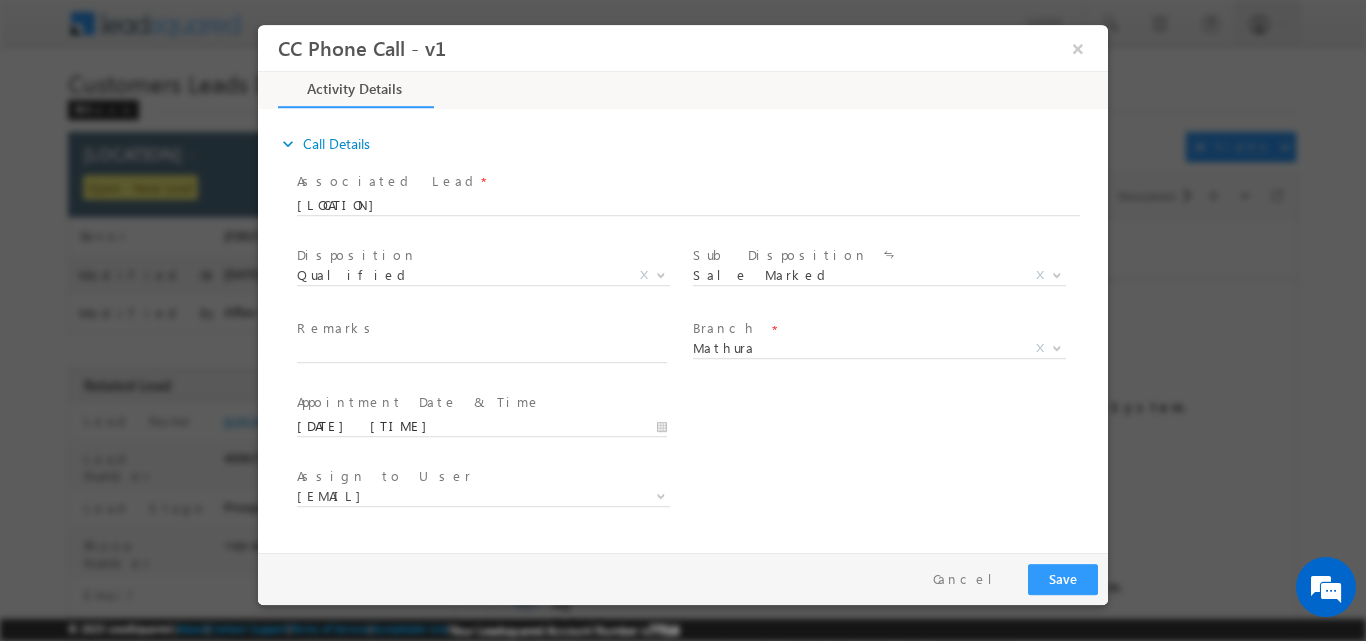 click on "Assign to User
*
nand.kishor@sgrlimited.in neeraj@sgrlimited.in pervez.alam1@sgrlimited.in pramod.kumar1@sgrlimited.in rajat.kumar@sgrlimited.in ravindra.ram@sgrlimited.in sanjay.lal@sgrlimited.in santosh.kumar2@sgrlimited.in tarun.sharma@sgrlimited.in vipin.kumar3@sgrlimited.in nand.kishor@sgrlimited.in" at bounding box center [700, 498] 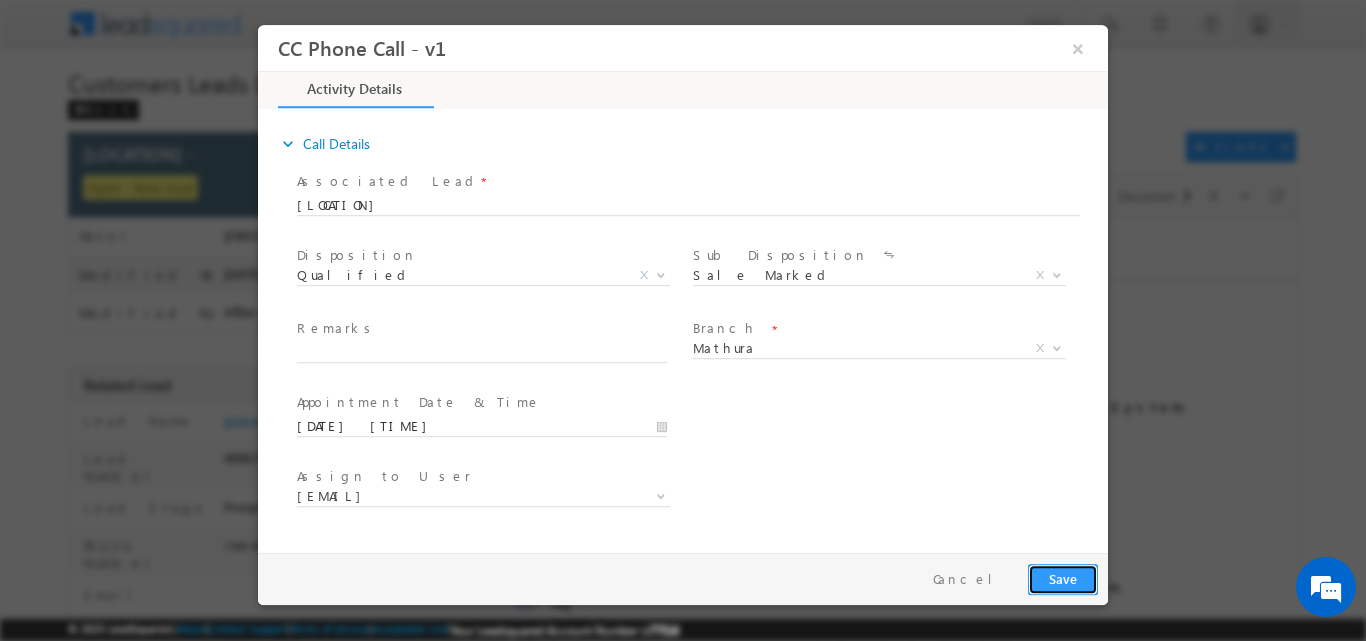 click on "Save" at bounding box center [1063, 578] 